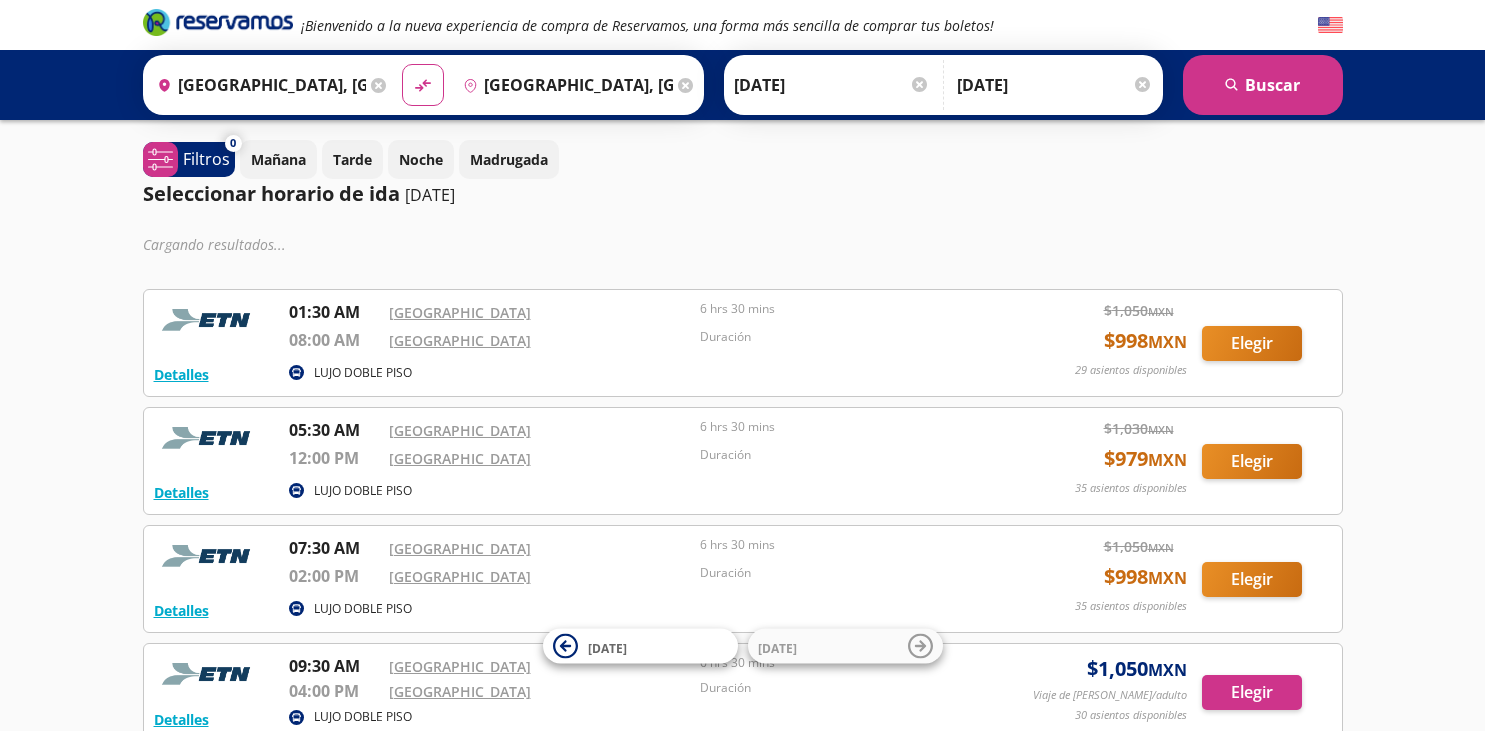 scroll, scrollTop: 0, scrollLeft: 0, axis: both 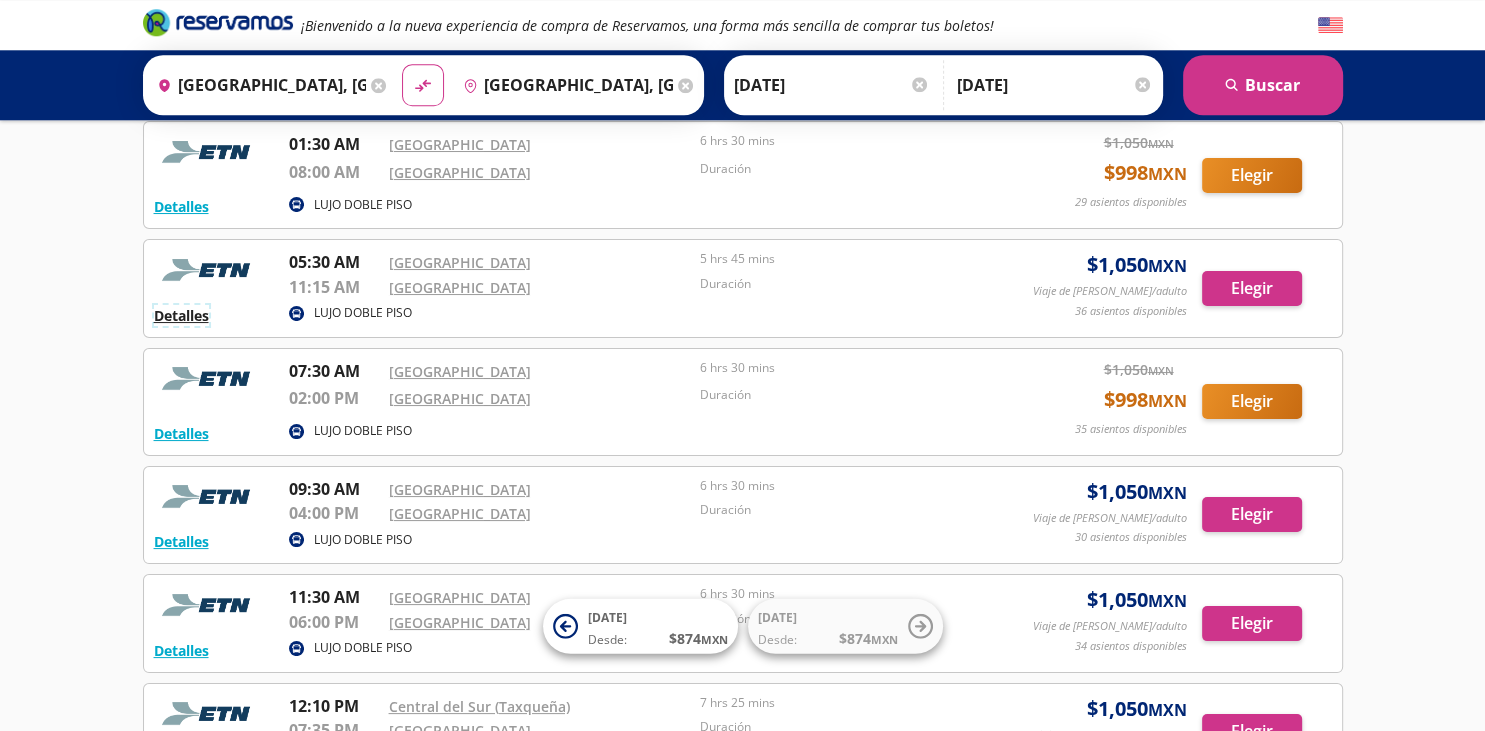 click on "Detalles" at bounding box center (181, 315) 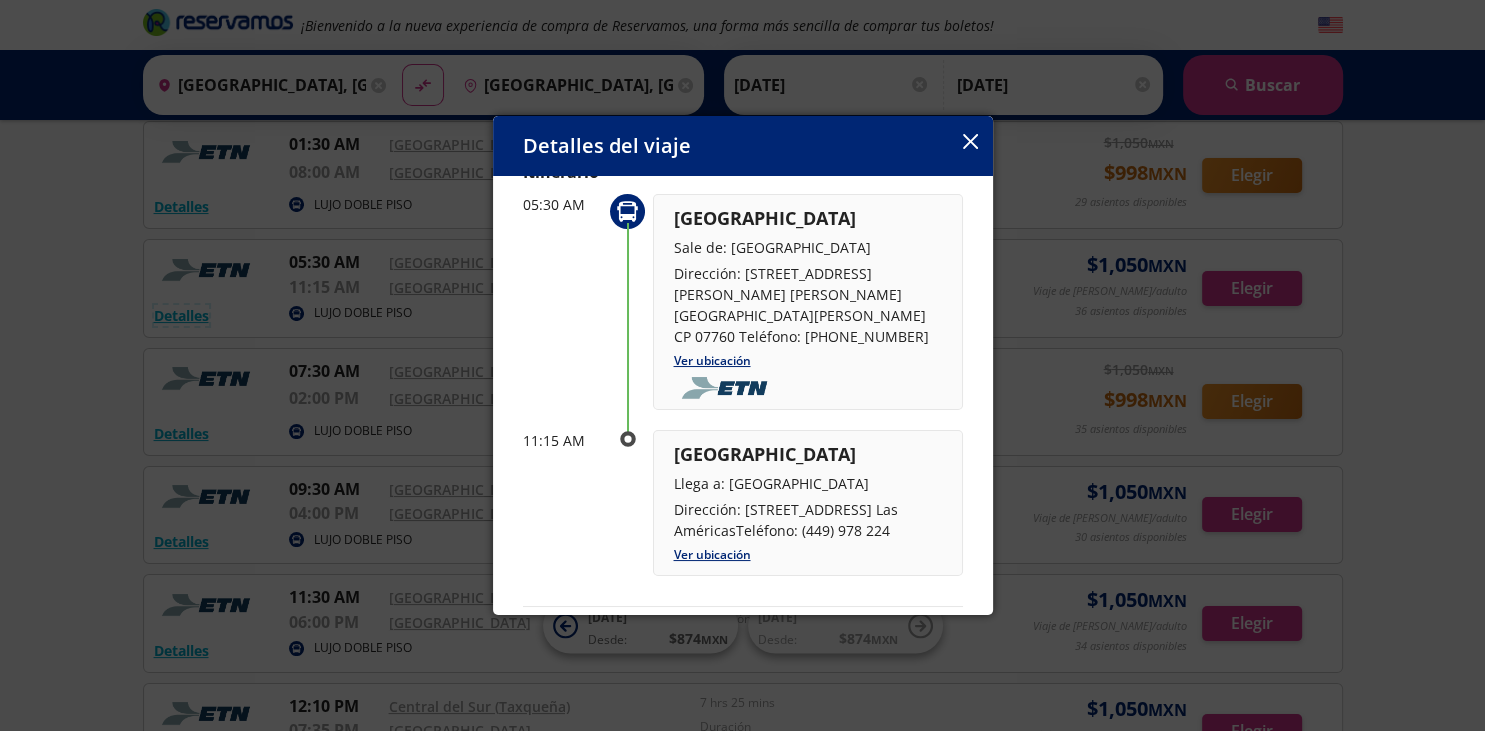 scroll, scrollTop: 103, scrollLeft: 0, axis: vertical 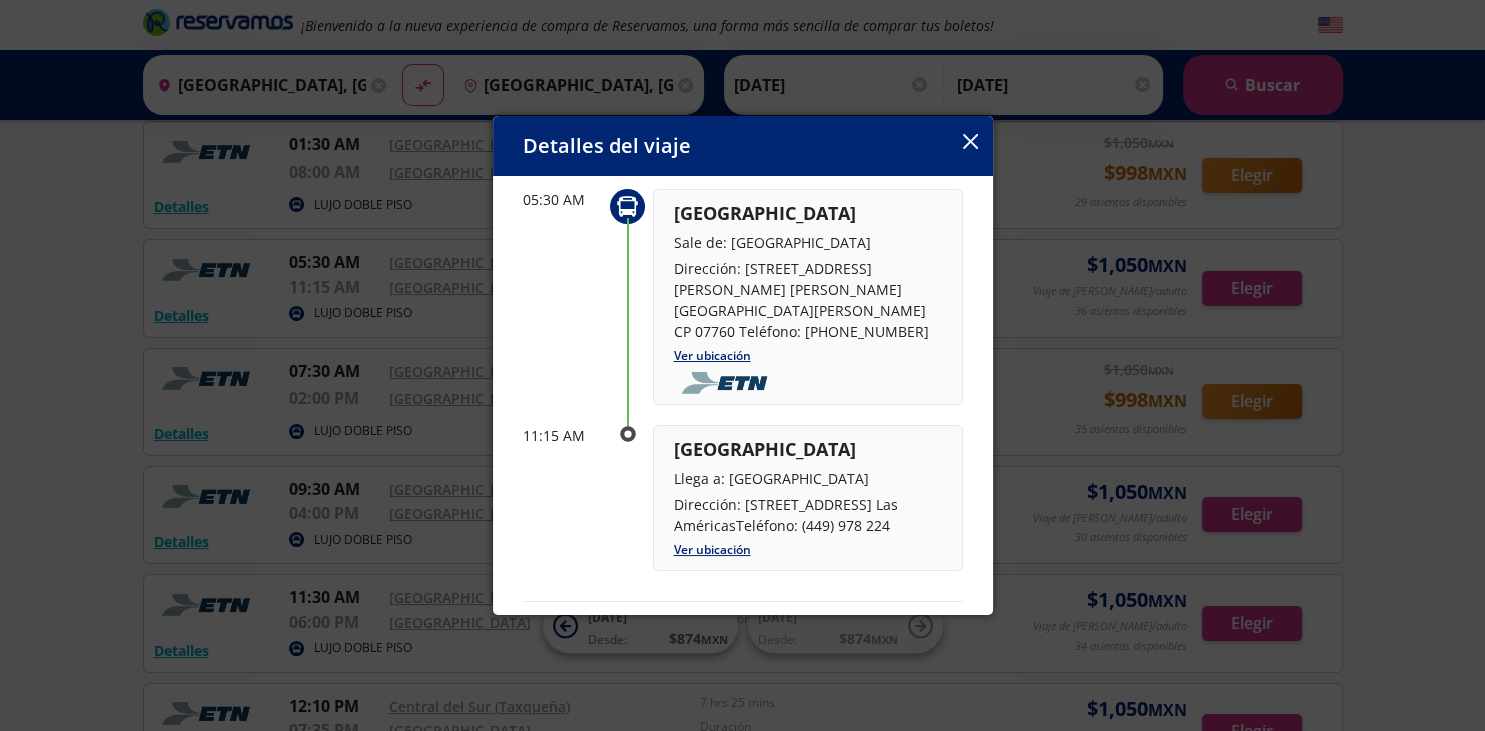 drag, startPoint x: 743, startPoint y: 484, endPoint x: 910, endPoint y: 506, distance: 168.44287 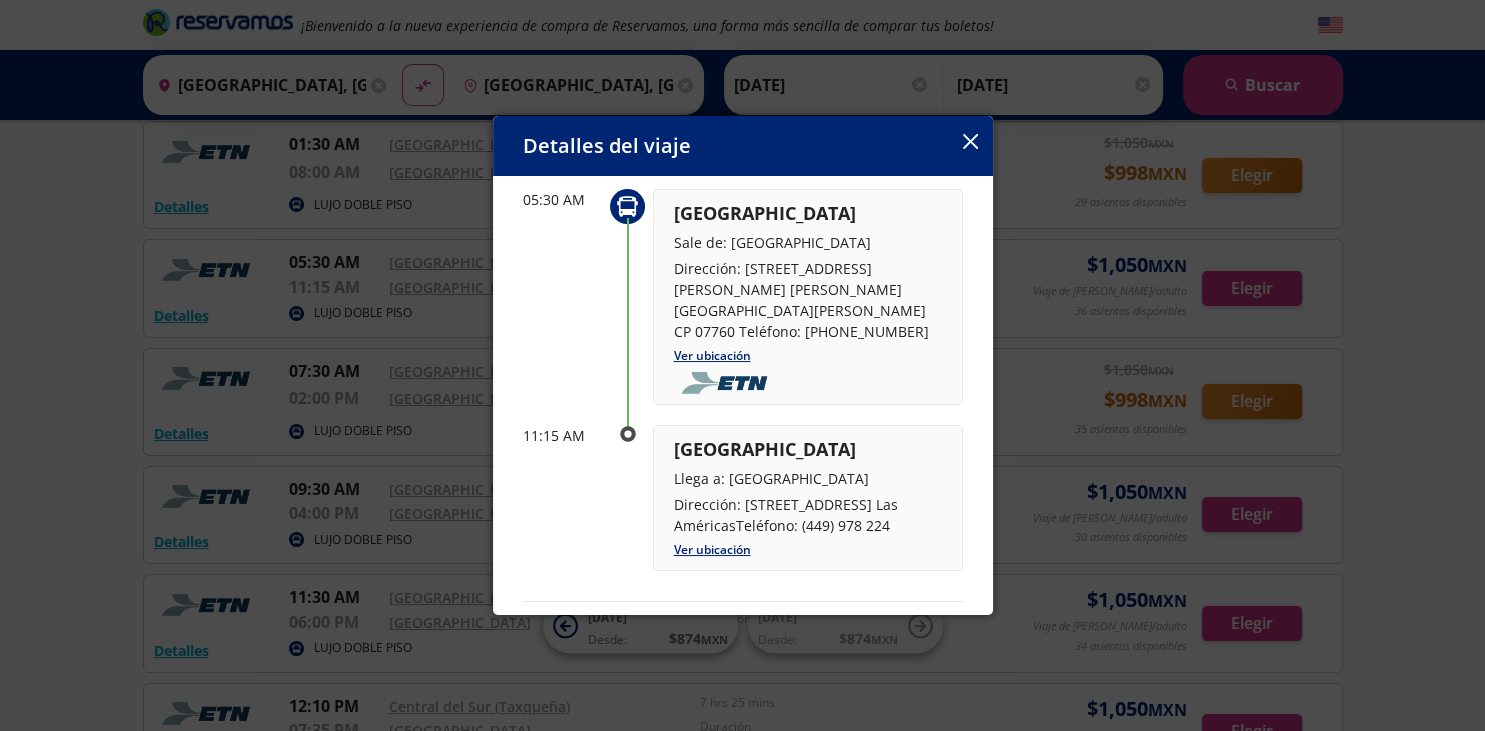 click on "Dirección: [STREET_ADDRESS] Las AméricasTeléfono: (449) 978 224" at bounding box center (808, 515) 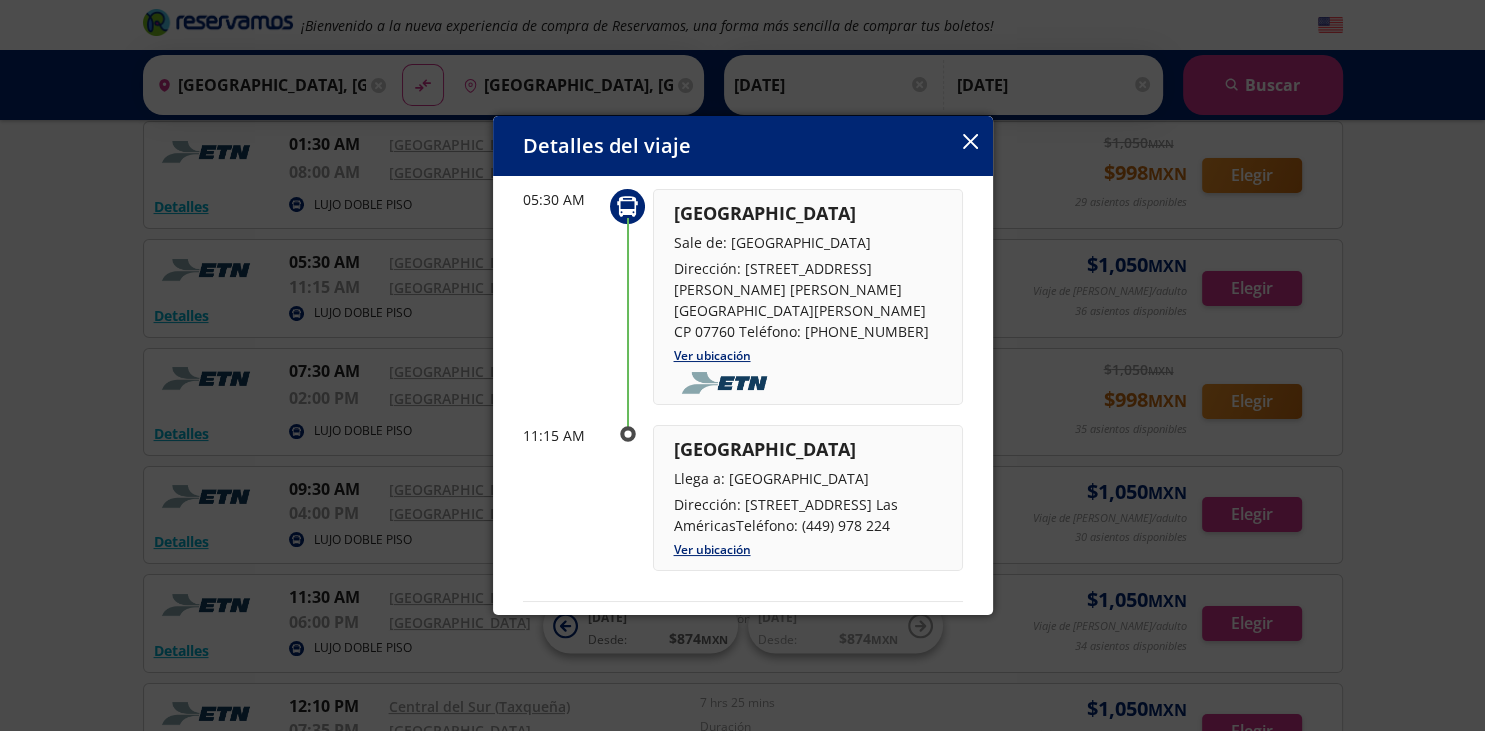 copy on "[STREET_ADDRESS] Las AméricasTeléfono" 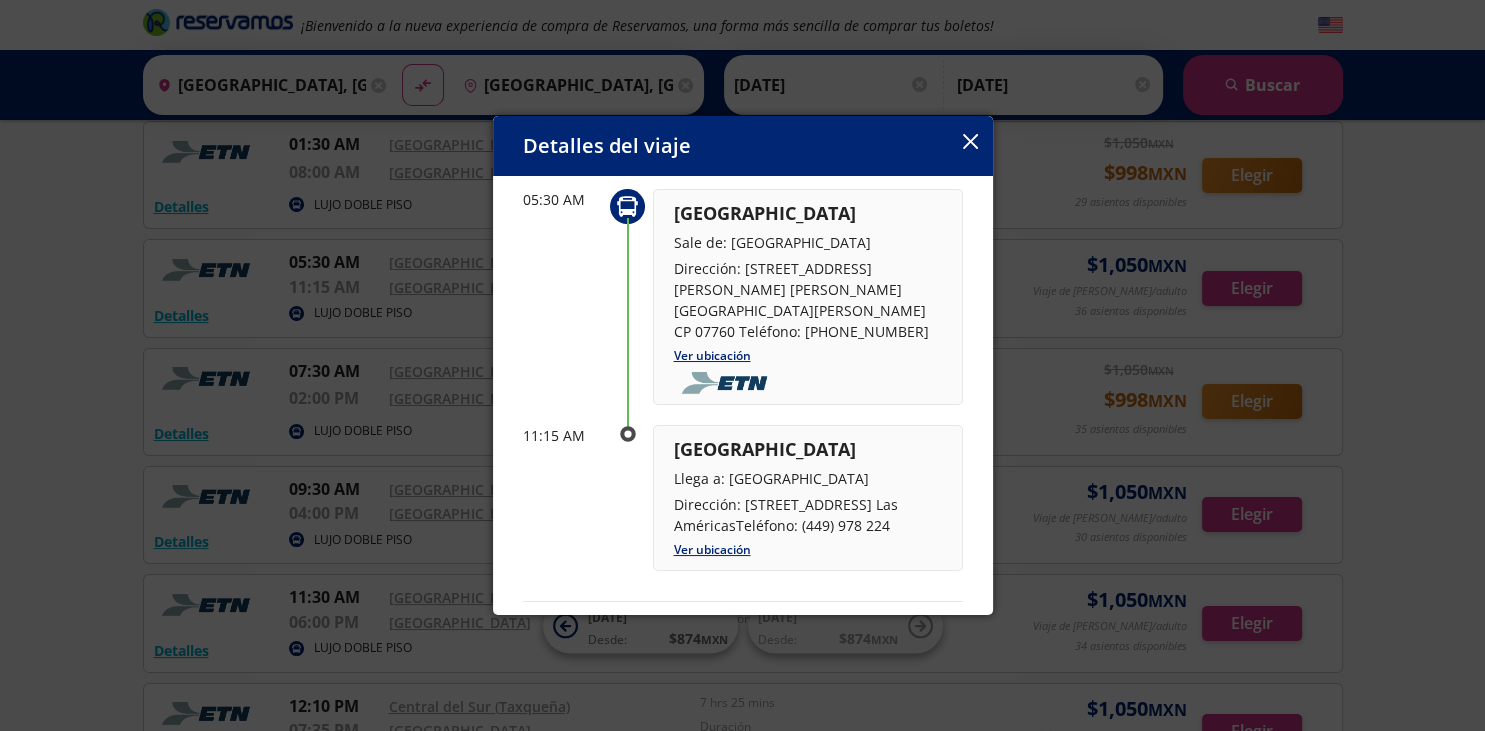 click 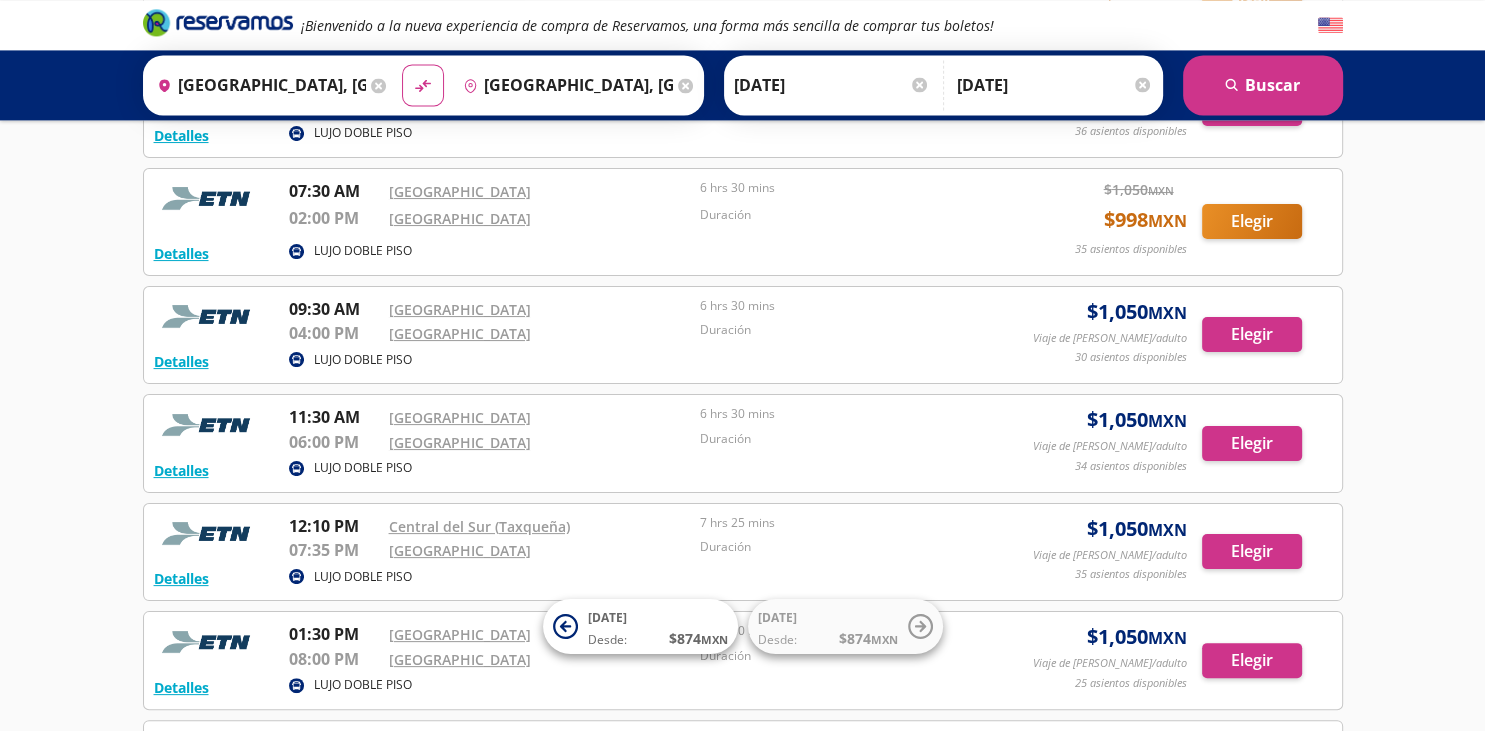 scroll, scrollTop: 293, scrollLeft: 0, axis: vertical 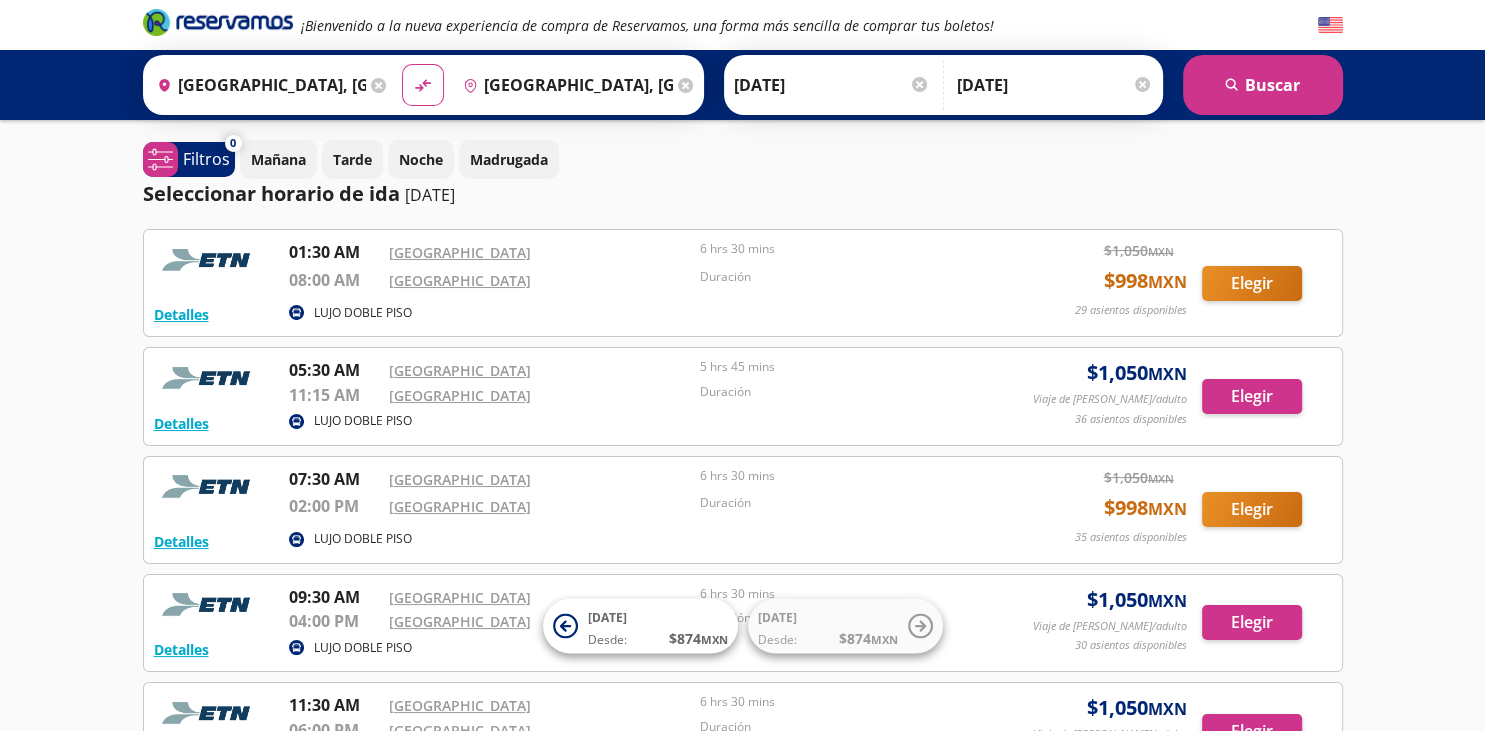 click 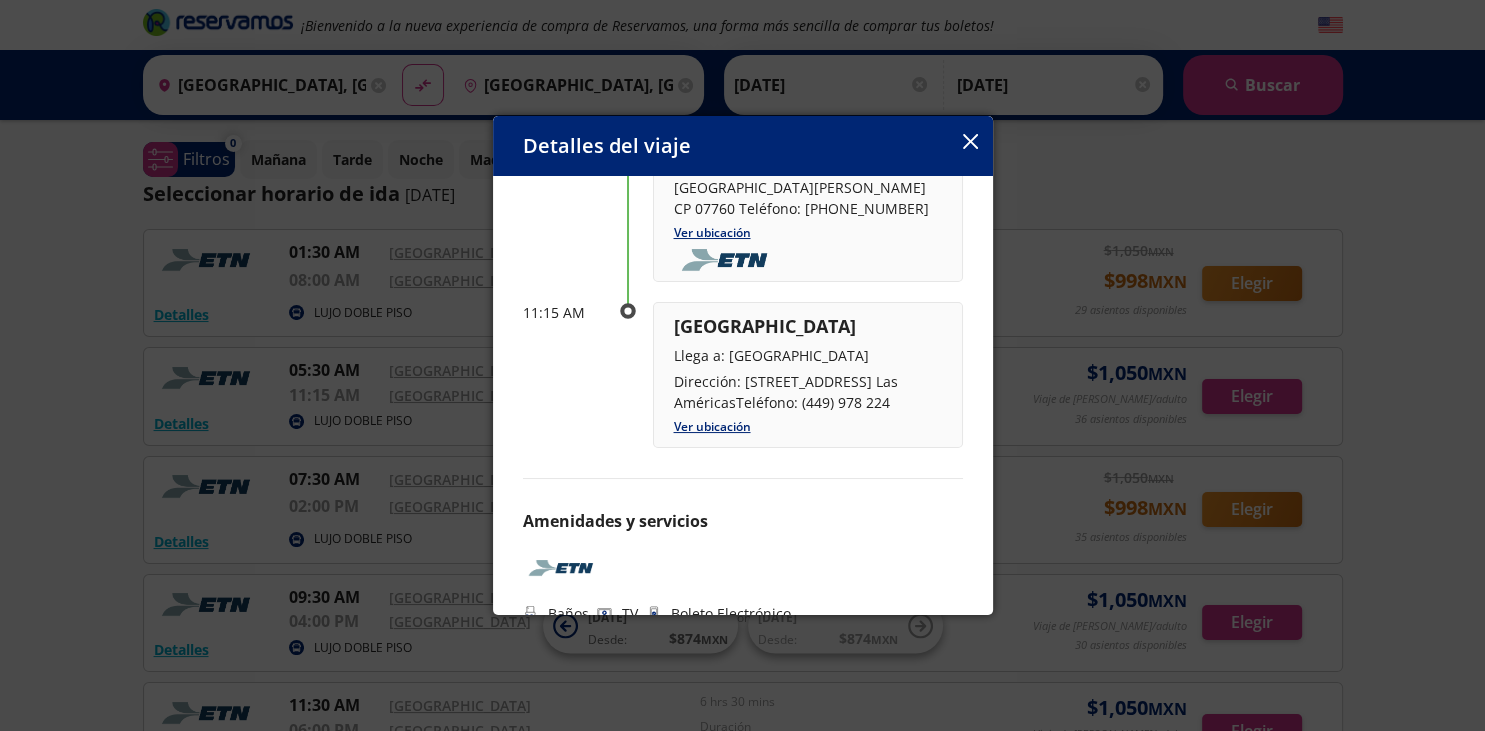 scroll, scrollTop: 264, scrollLeft: 0, axis: vertical 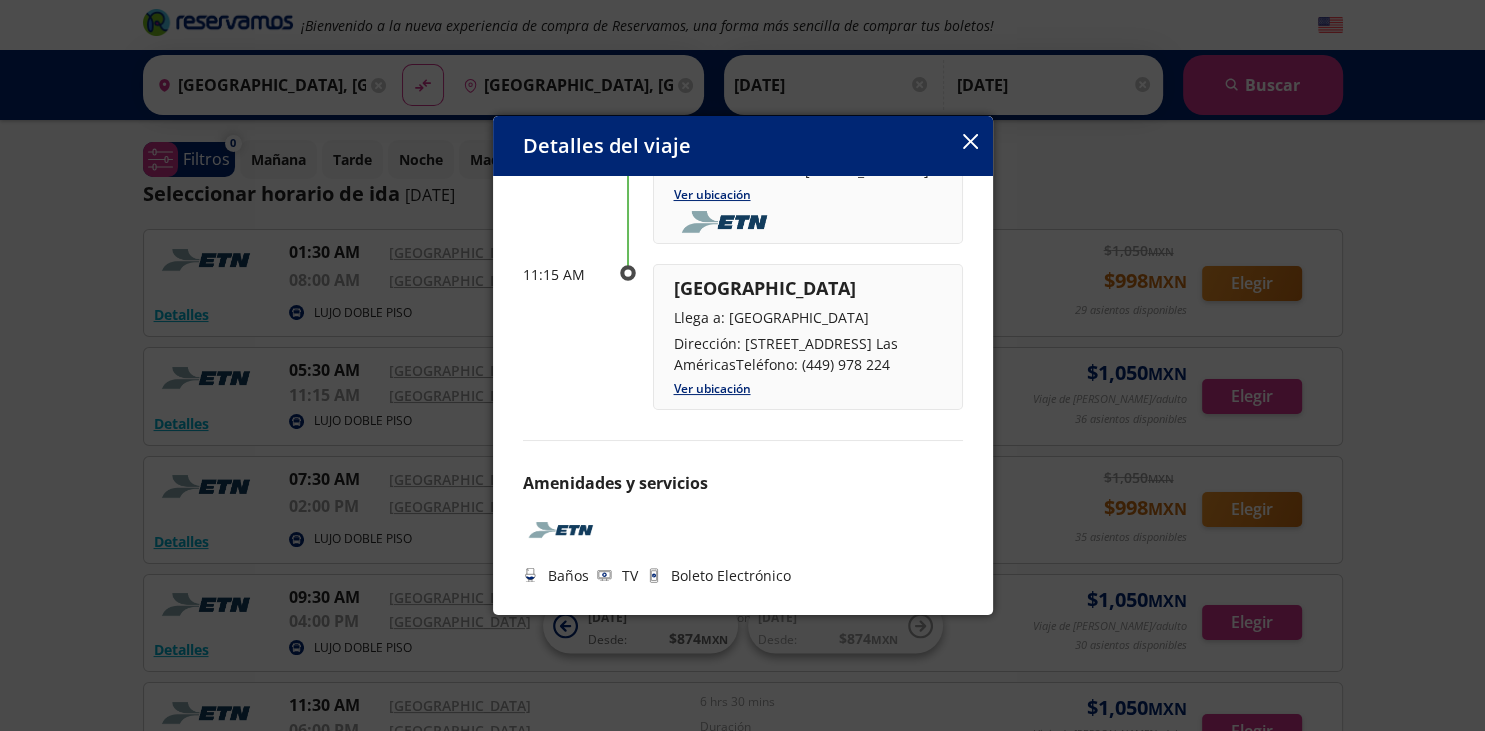 click 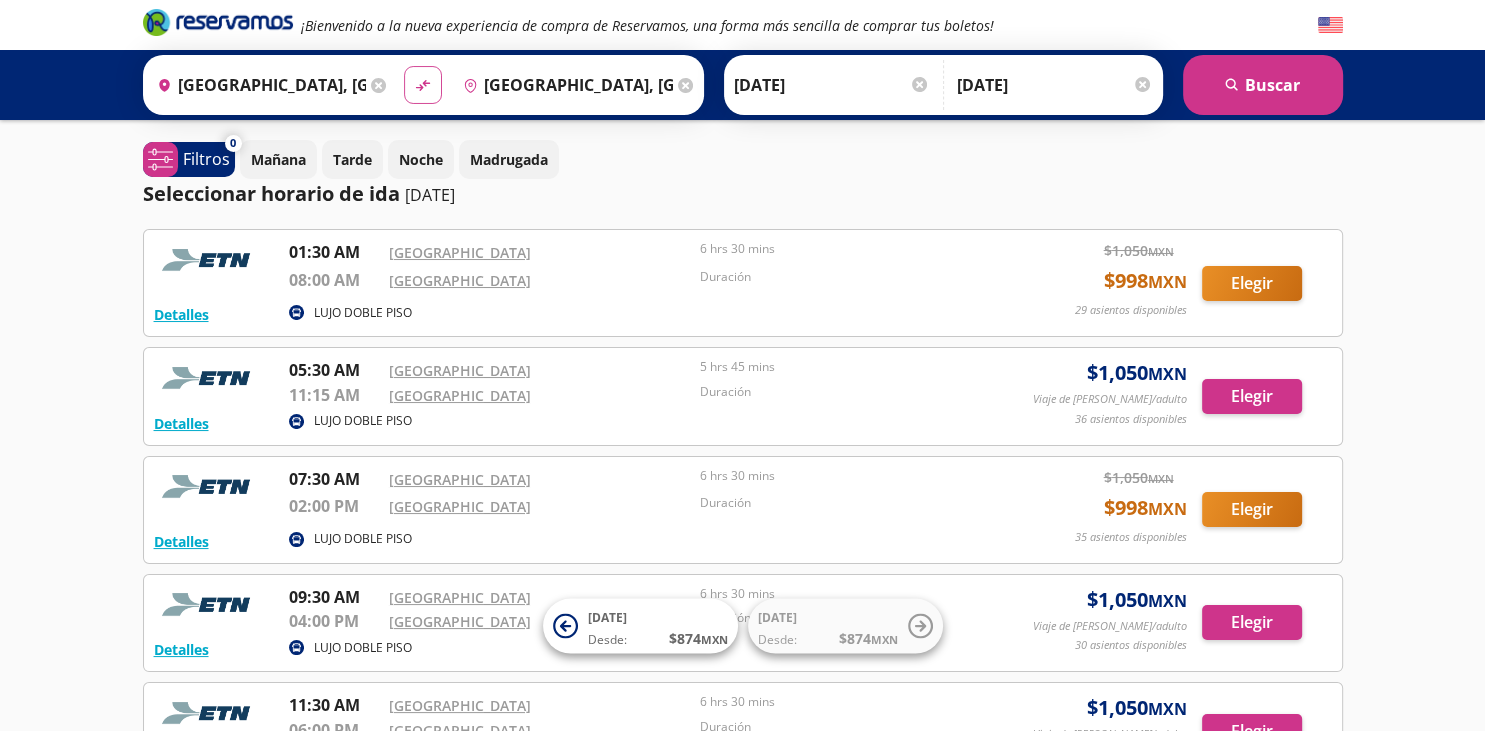 click on "material-symbols:compare-arrows-rounded" 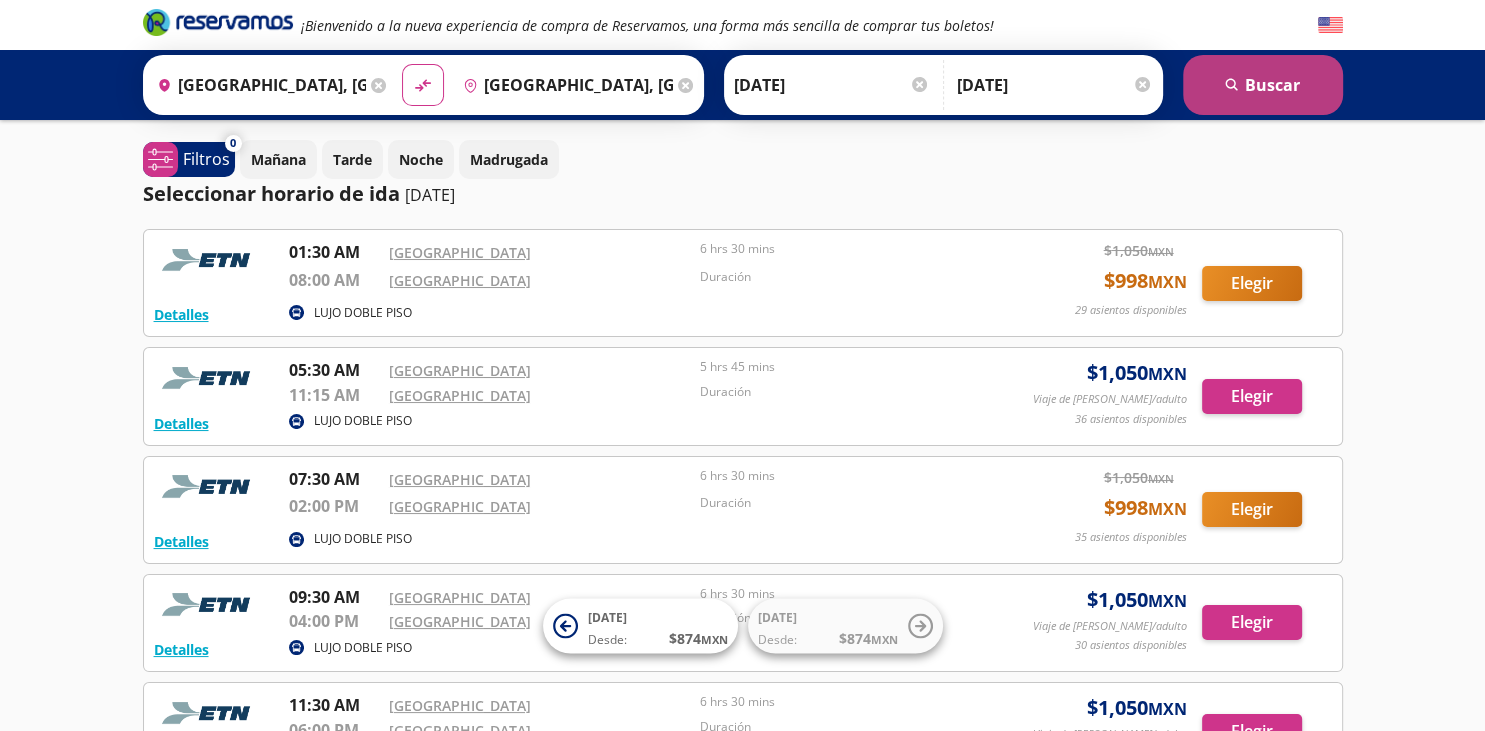 click on "search
[GEOGRAPHIC_DATA]" at bounding box center (1263, 85) 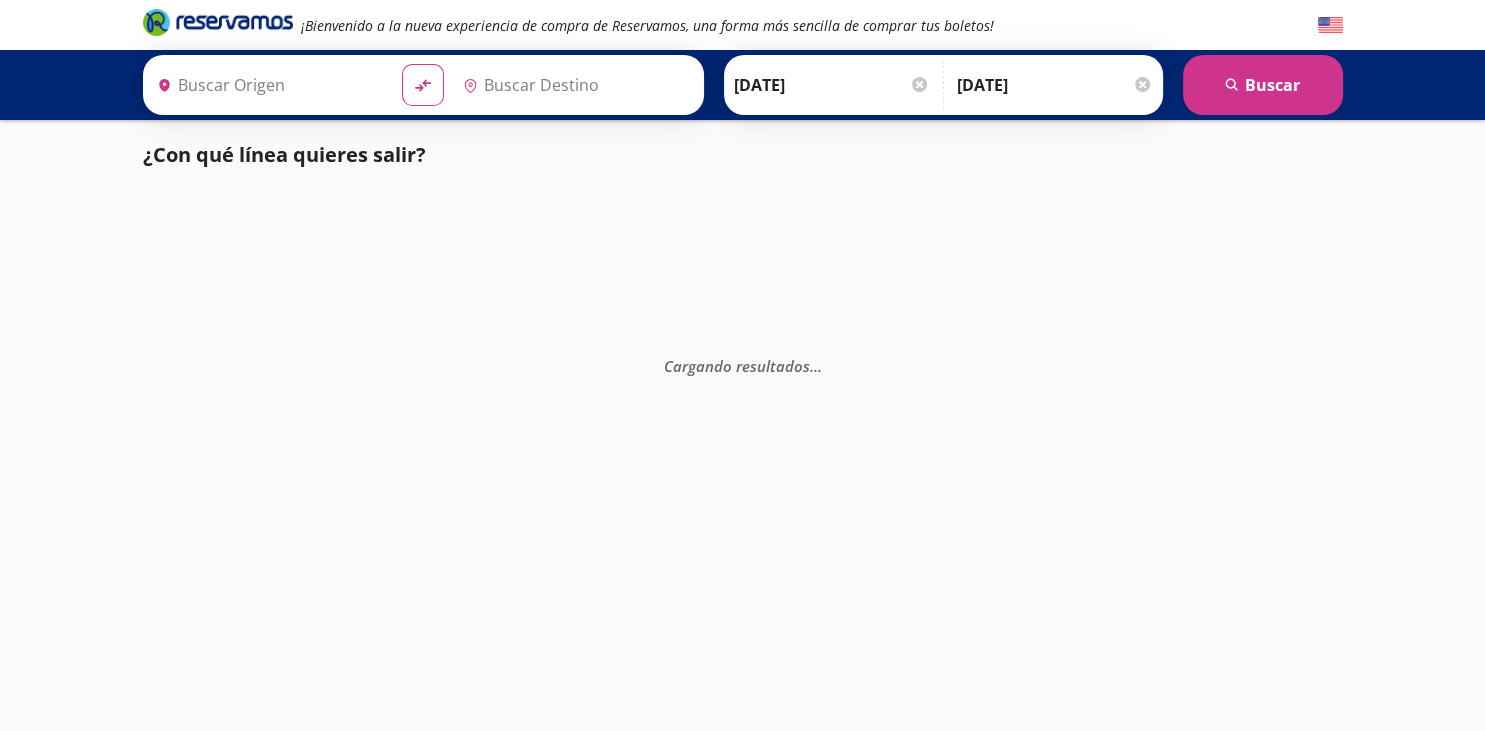type on "[GEOGRAPHIC_DATA], [GEOGRAPHIC_DATA]" 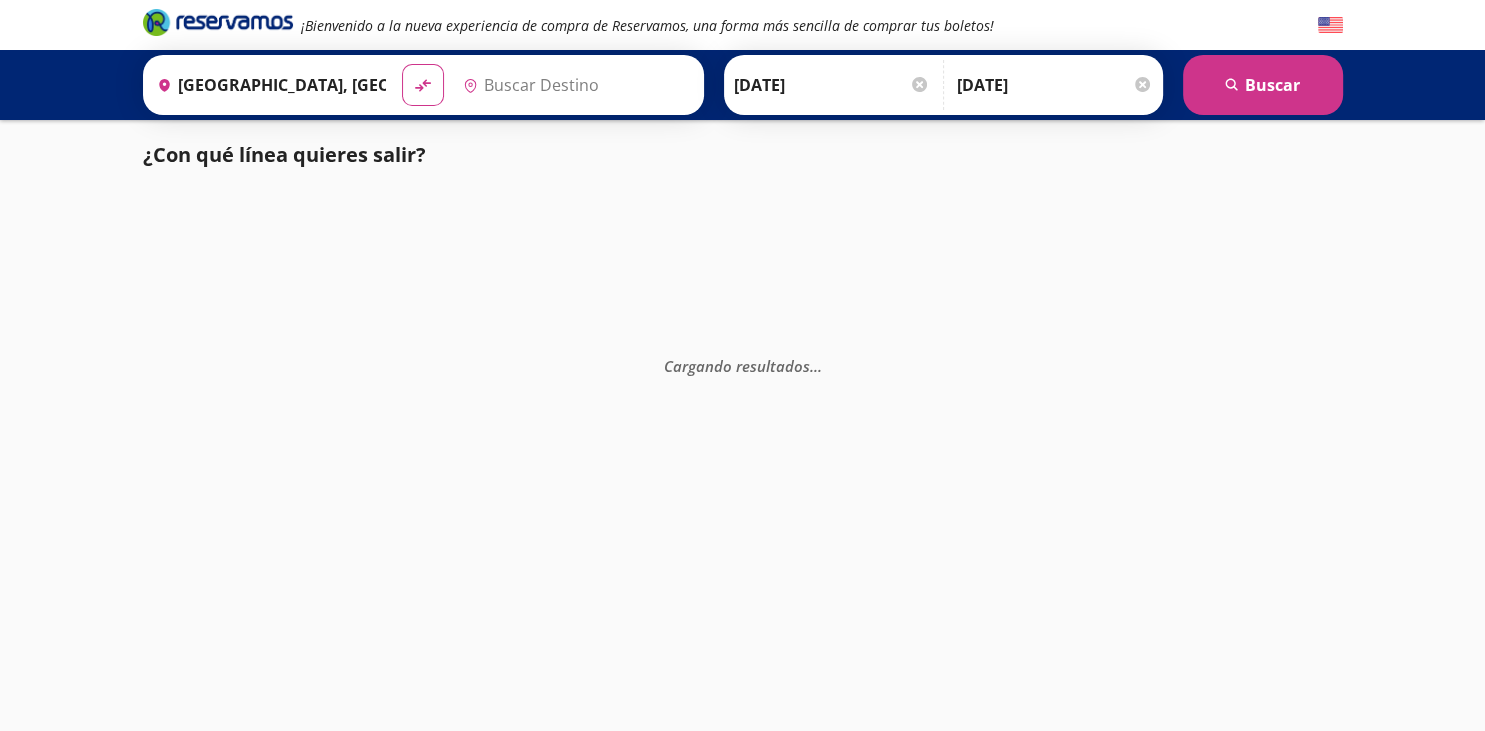 type on "[GEOGRAPHIC_DATA], [GEOGRAPHIC_DATA]" 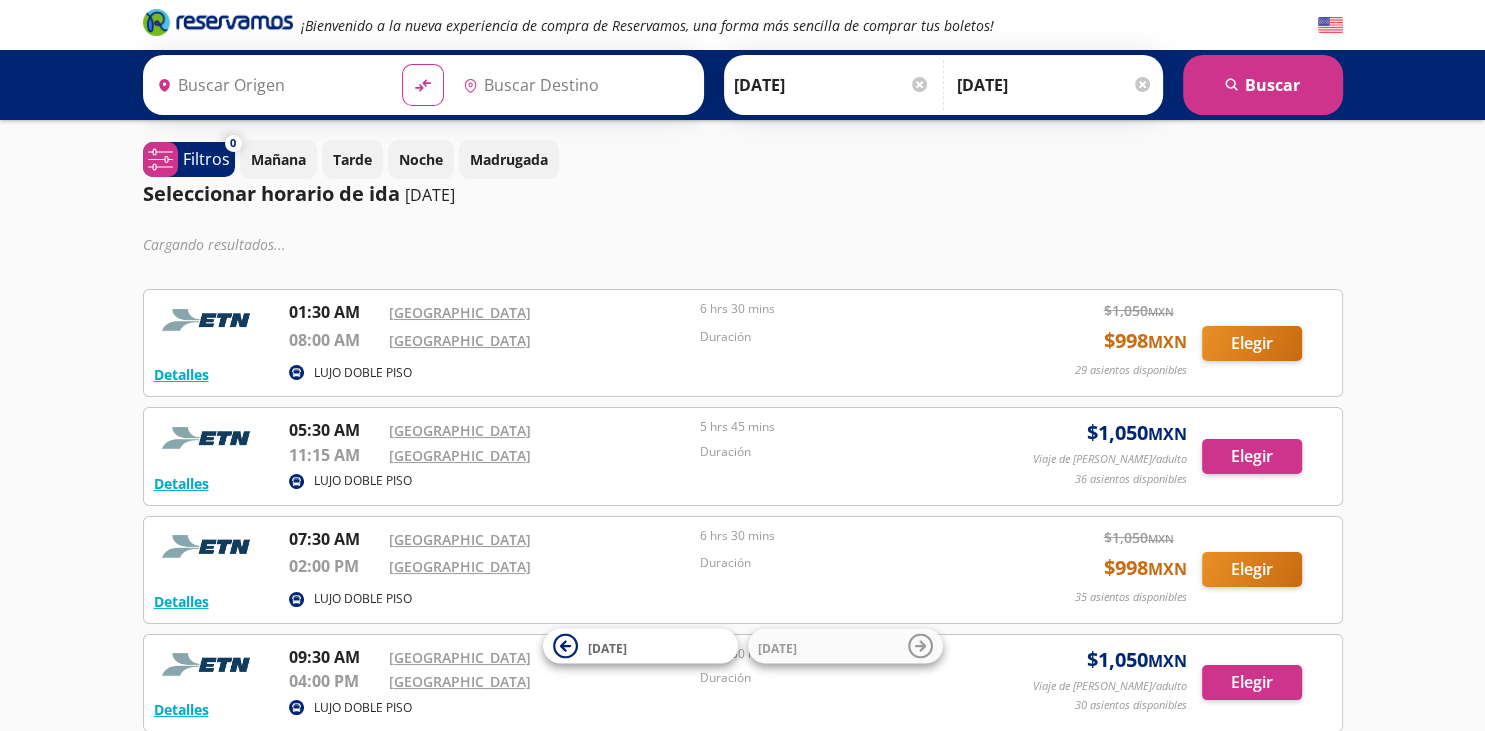type on "[GEOGRAPHIC_DATA], [GEOGRAPHIC_DATA]" 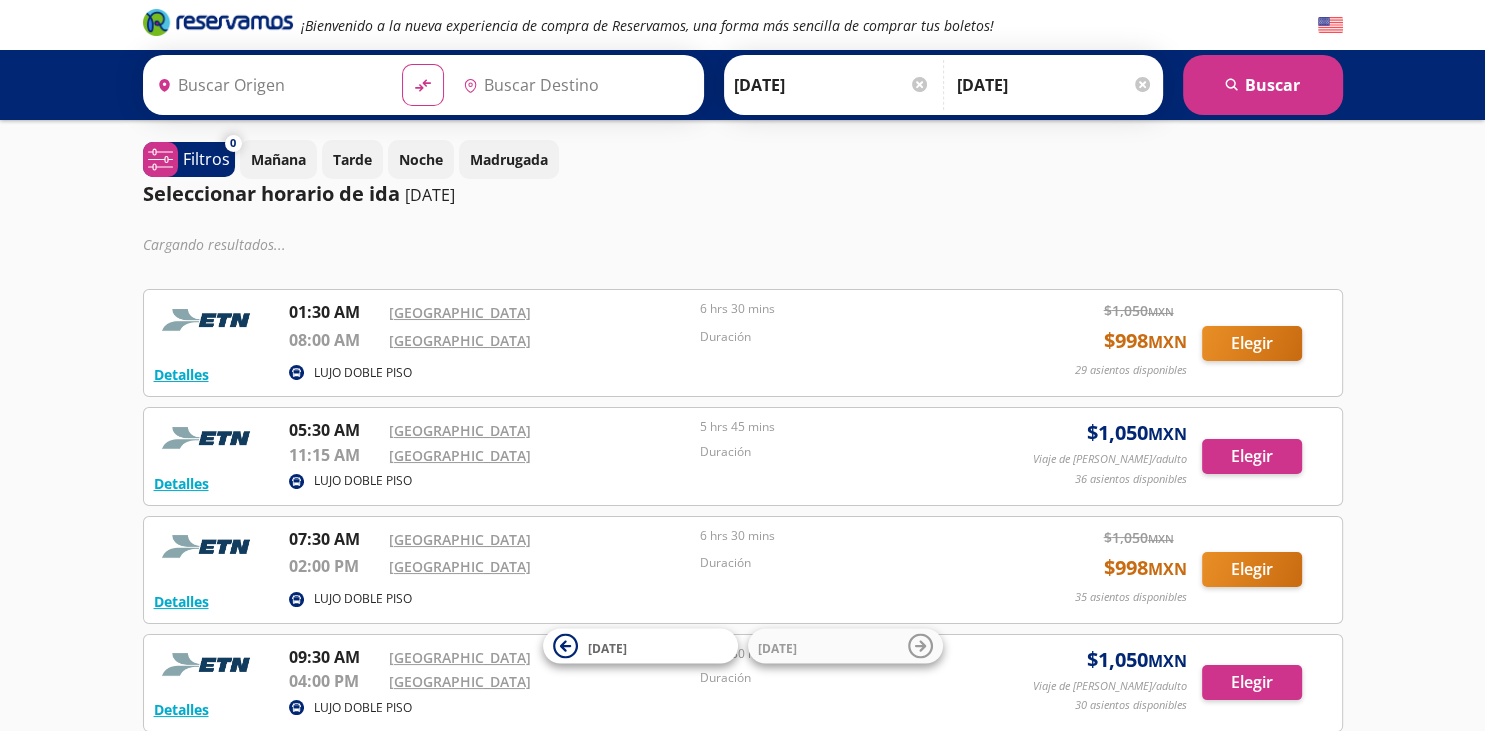 type on "[GEOGRAPHIC_DATA], [GEOGRAPHIC_DATA]" 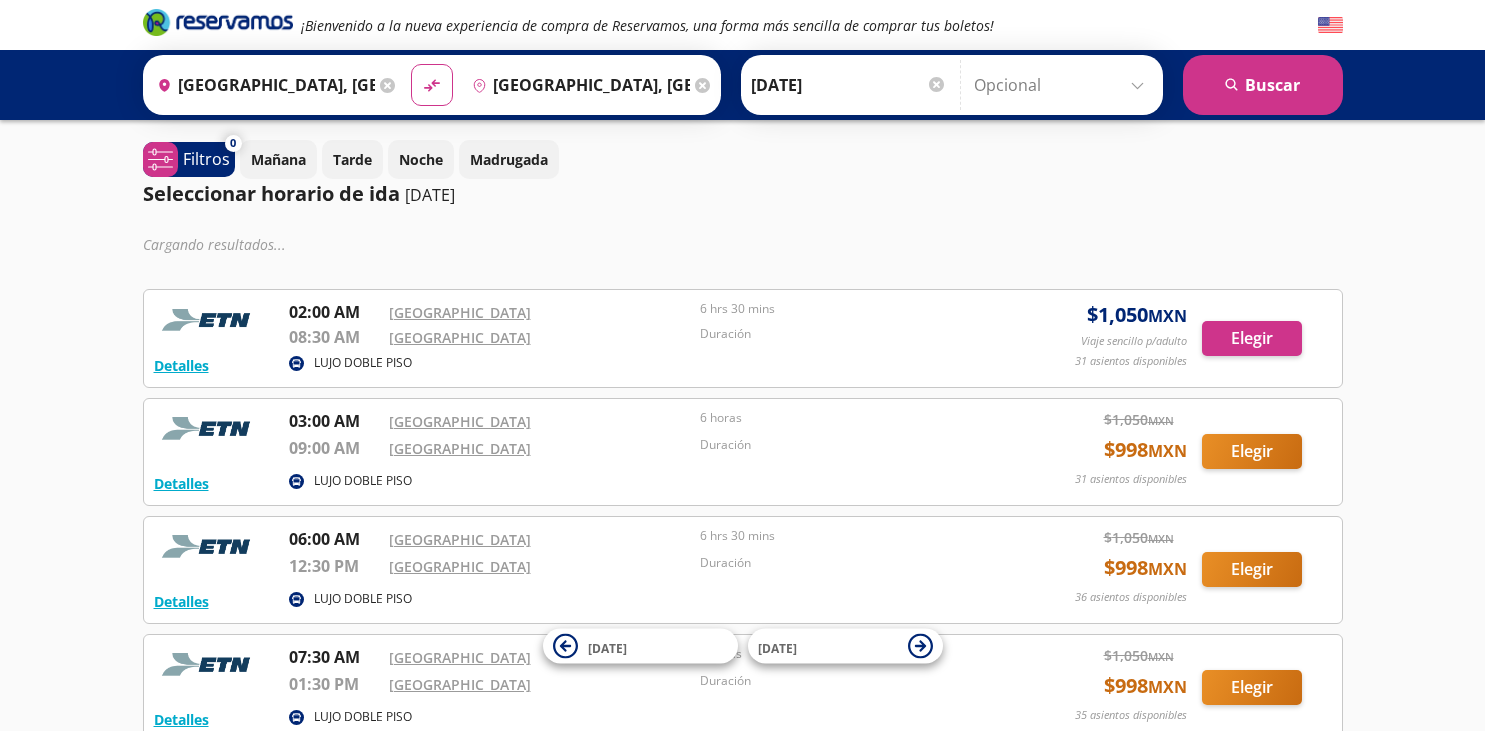 scroll, scrollTop: 0, scrollLeft: 0, axis: both 